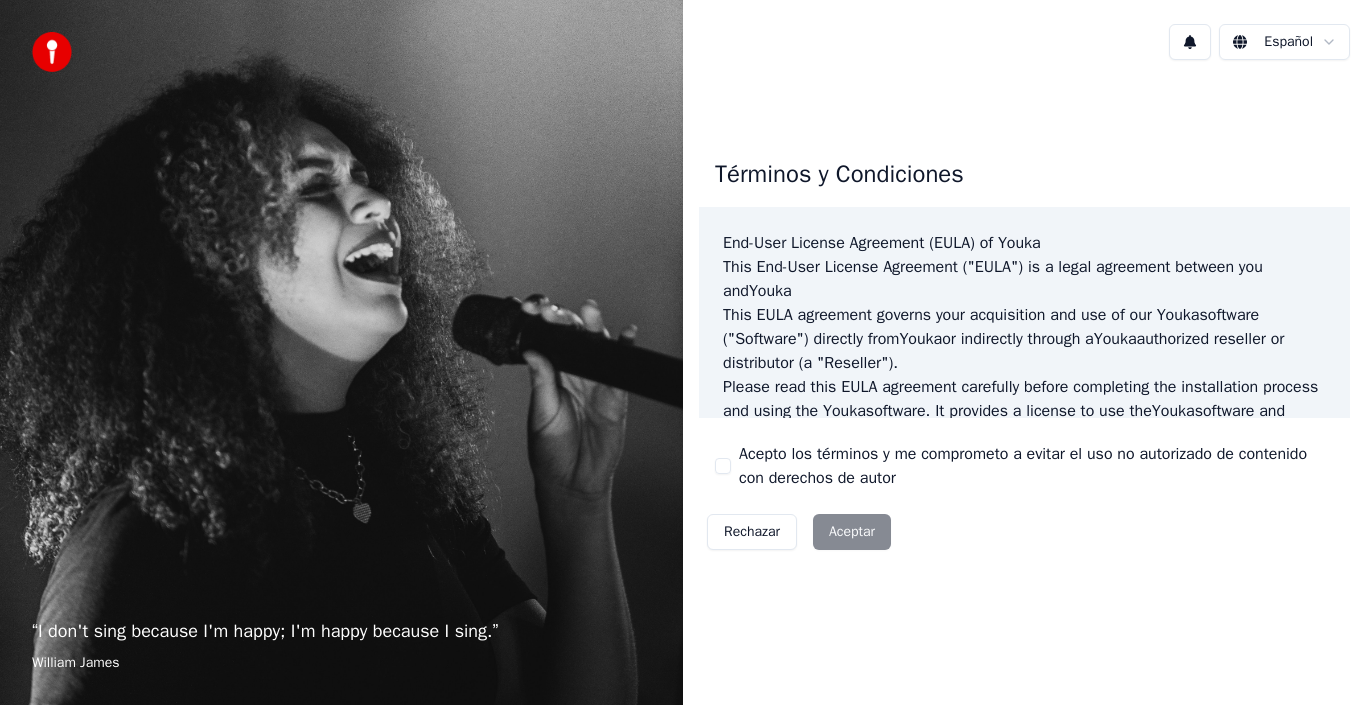 scroll, scrollTop: 0, scrollLeft: 0, axis: both 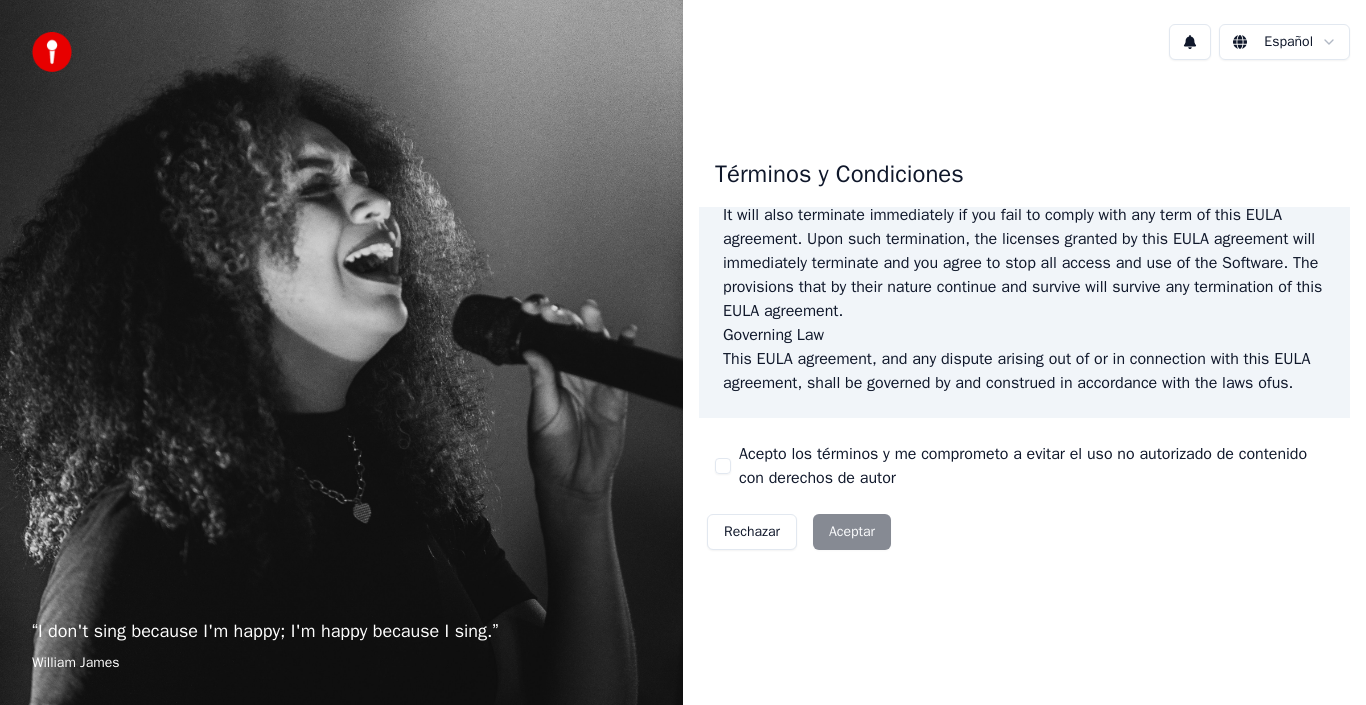 click on "Acepto los términos y me comprometo a evitar el uso no autorizado de contenido con derechos de autor" at bounding box center [1024, 466] 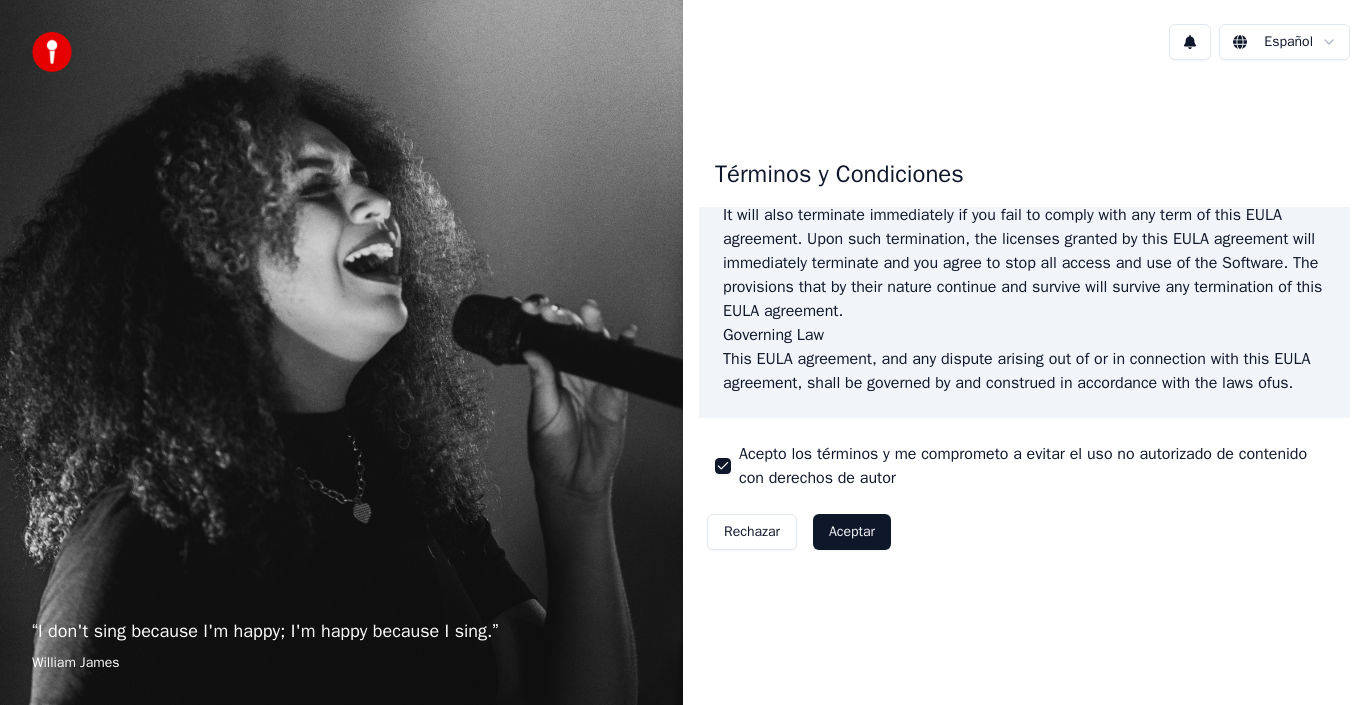 click on "Acepto los términos y me comprometo a evitar el uso no autorizado de contenido con derechos de autor" at bounding box center [1036, 466] 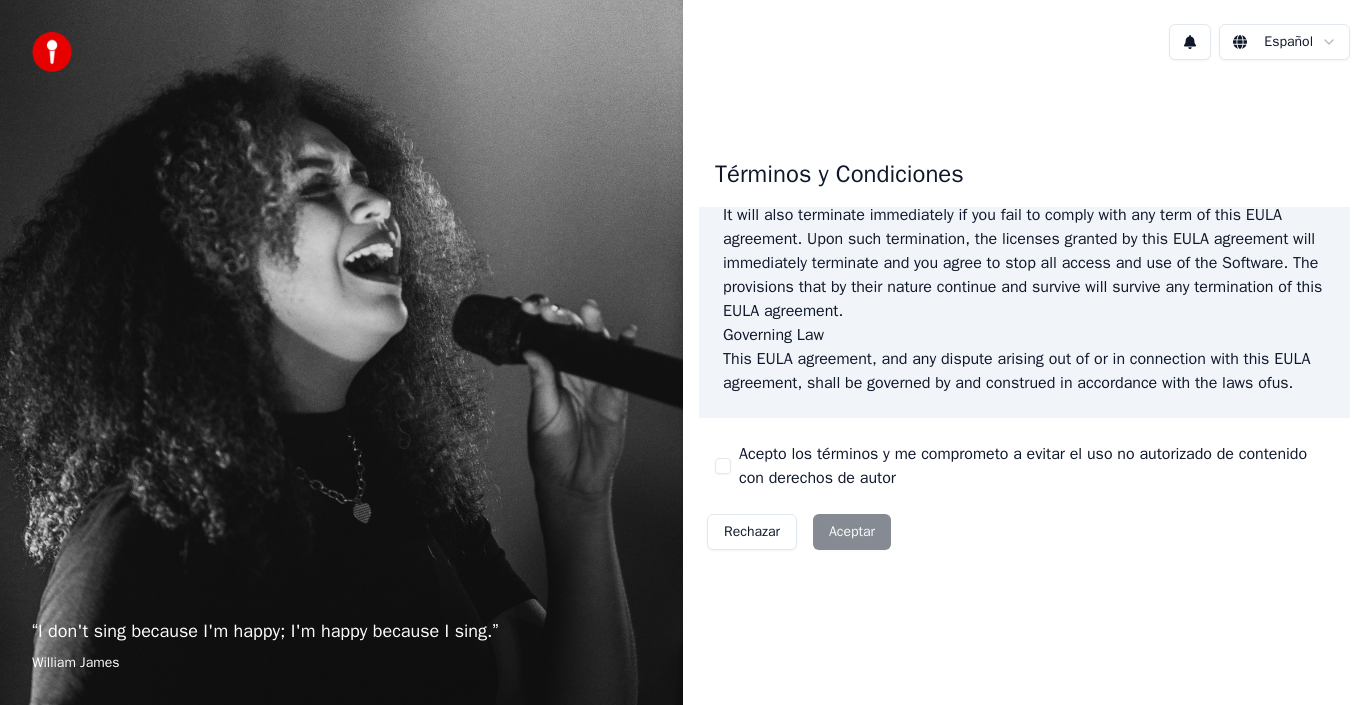 click on "Términos y Condiciones End-User License Agreement (EULA) of Youka This End-User License Agreement ("EULA") is a legal agreement between you and Youka This EULA agreement governs your acquisition and use of our Youka software ("Software") directly from Youka or indirectly through a Youka authorized reseller or distributor (a "Reseller"). Please read this EULA agreement carefully before completing the installation process and using the Youka software. It provides a license to use the Youka software and contains warranty information and liability disclaimers. If you register for a free trial of the Youka software, this EULA agreement will also govern that trial. By clicking "accept" or installing and/or using the Youka software, you are confirming your acceptance of the Software and agreeing to become bound by the terms of this EULA agreement. This EULA agreement shall apply only to the Software supplied by Youka Youka Youka EULA Template for Youka. License Grant Youka Youka Youka" at bounding box center [1024, 350] 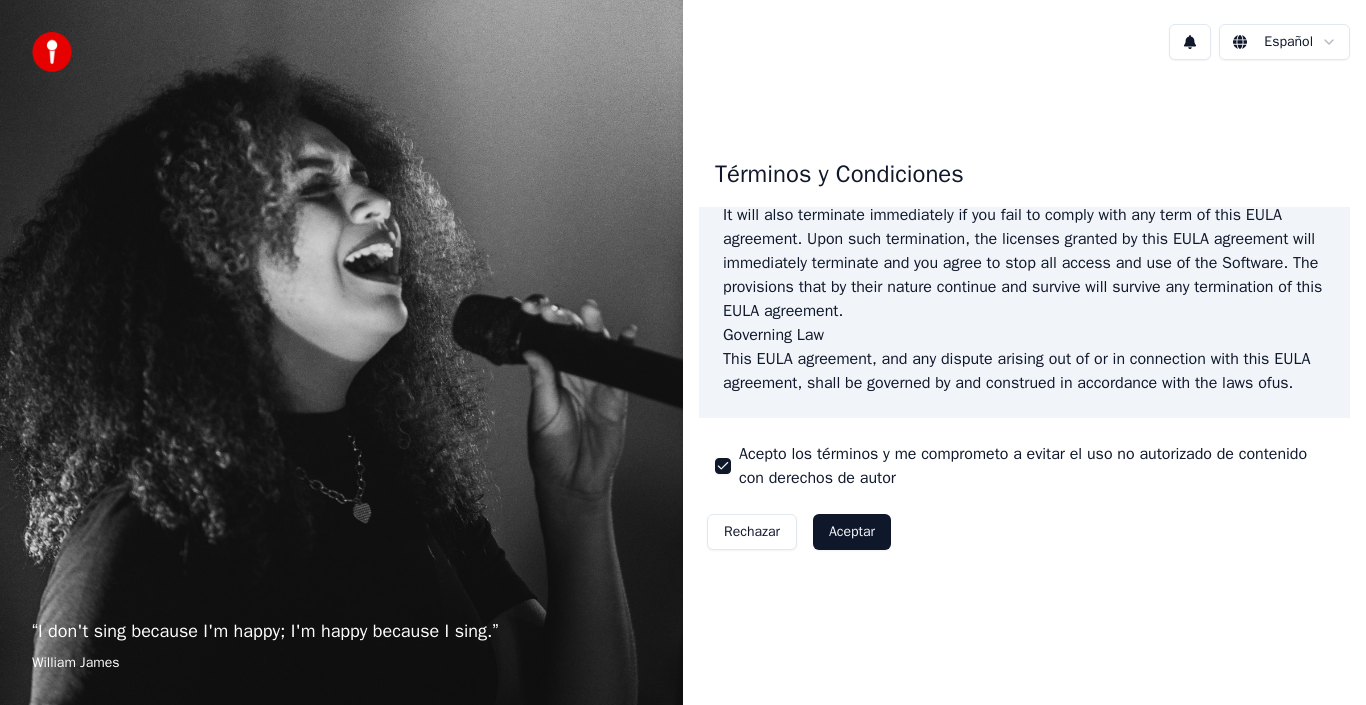 click on "Aceptar" at bounding box center (852, 532) 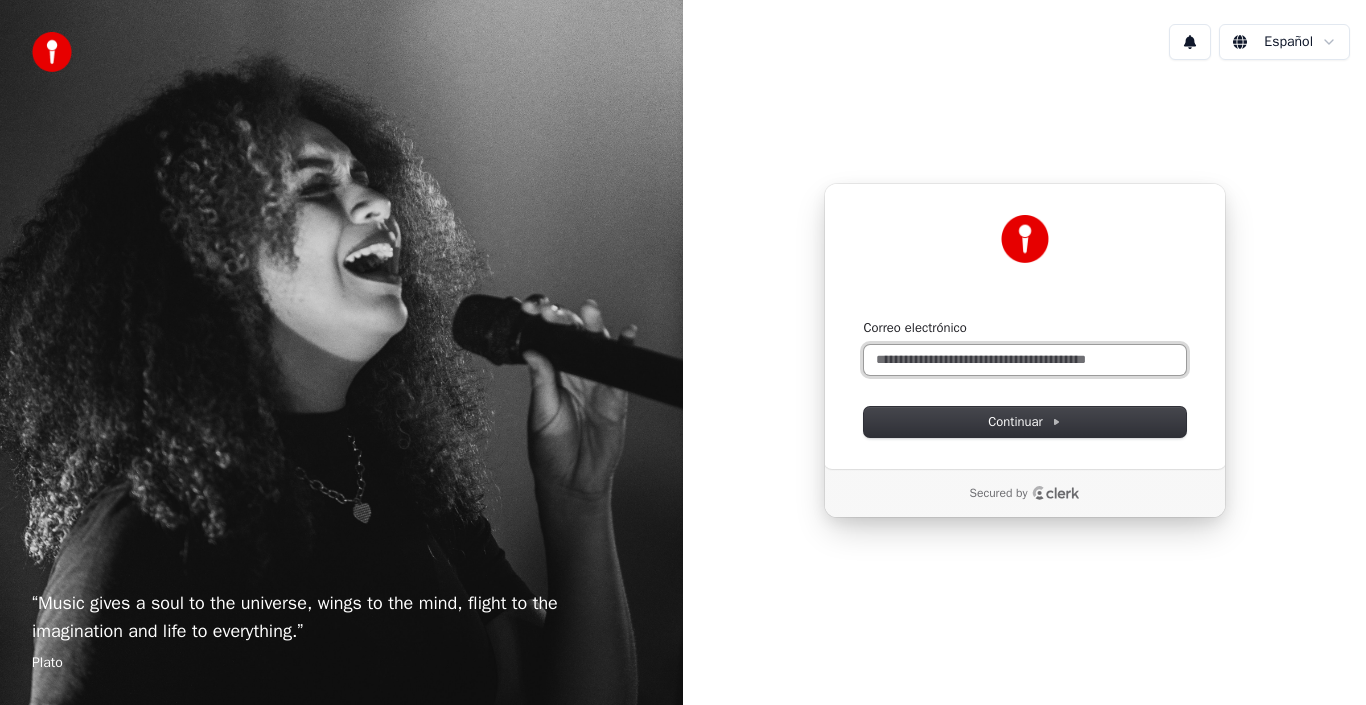 click on "Correo electrónico" at bounding box center [1025, 360] 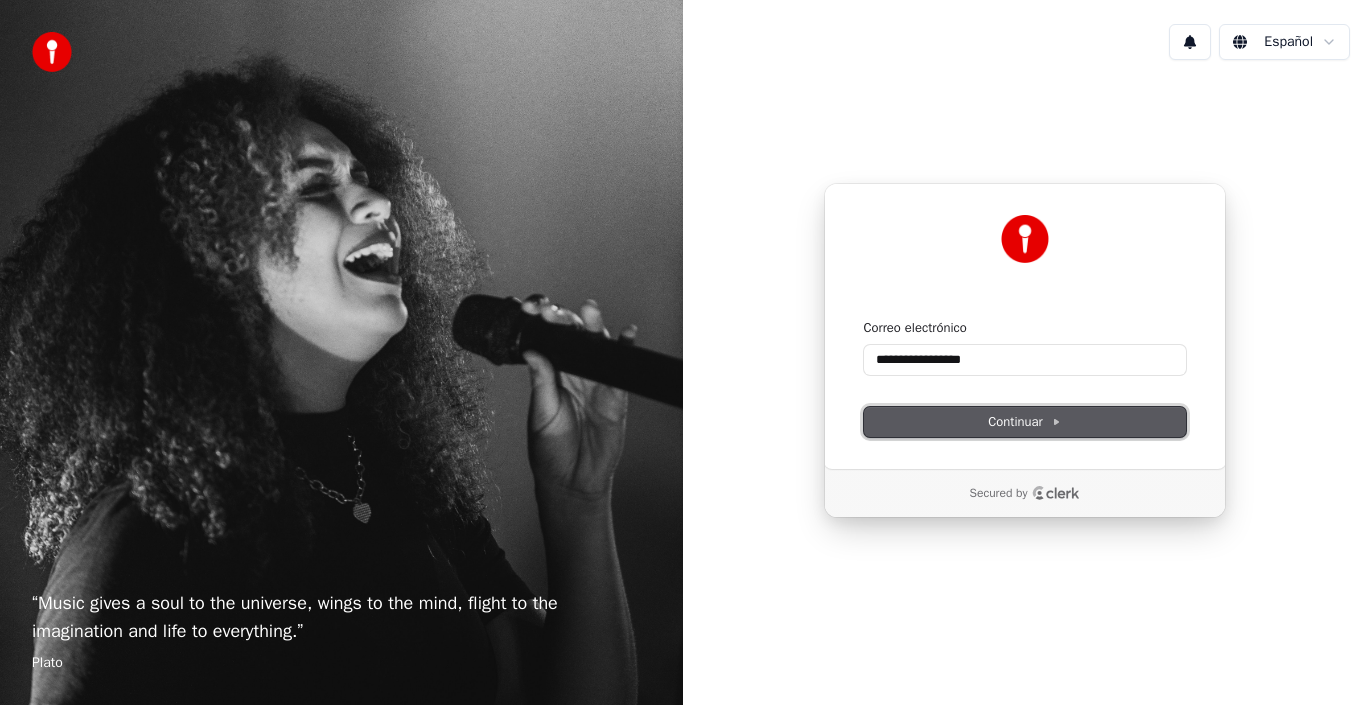 click on "Continuar" at bounding box center [1024, 422] 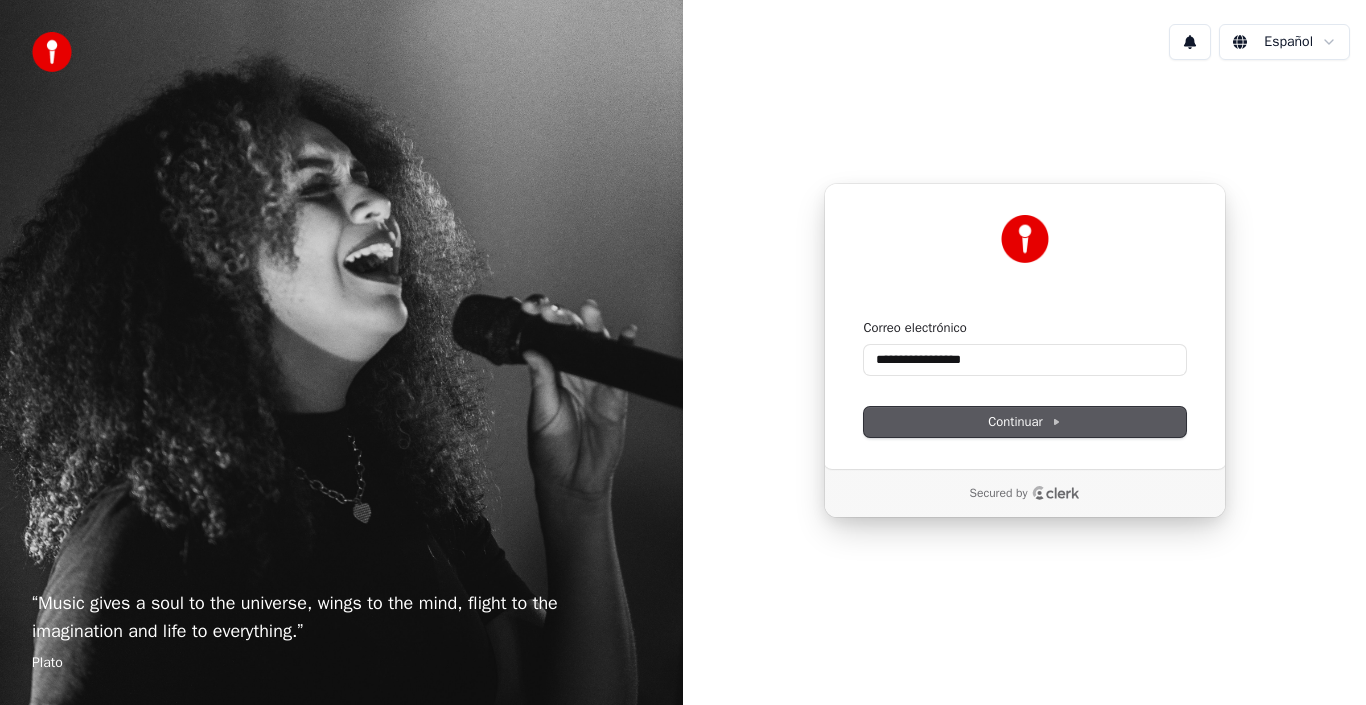 type on "**********" 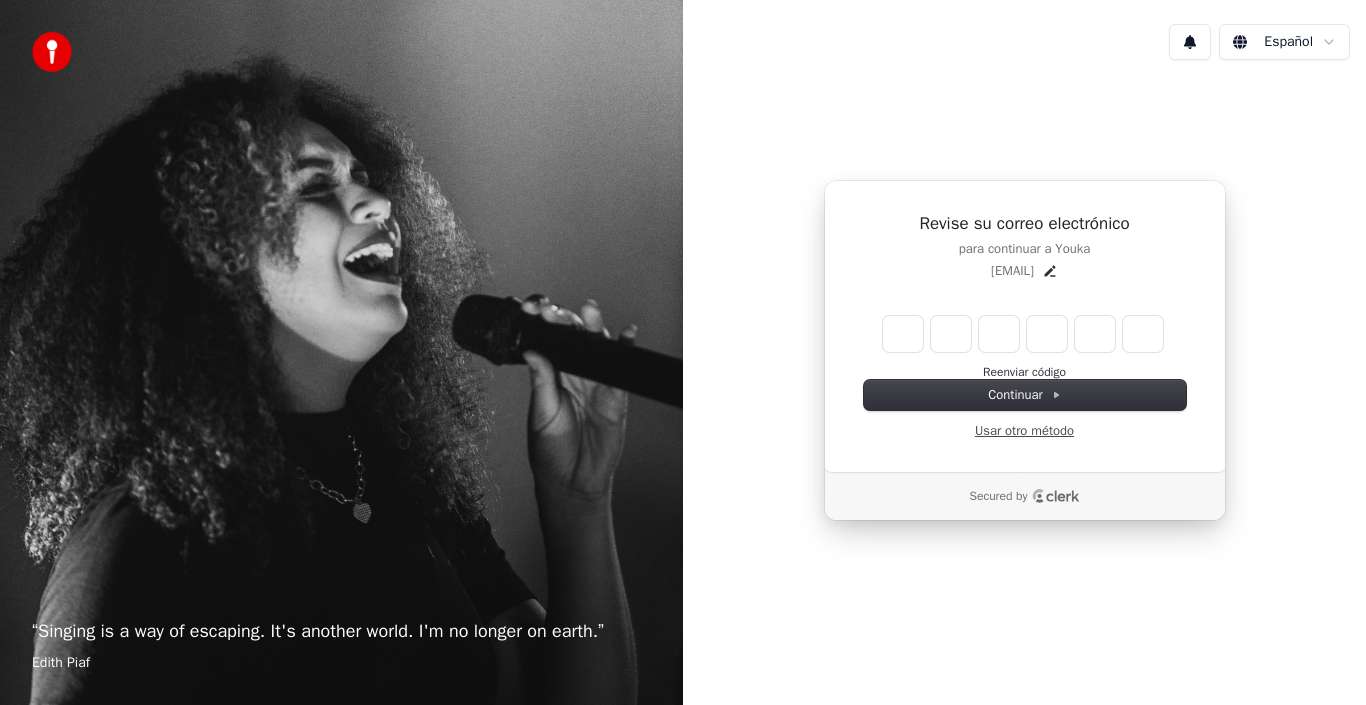 click on "Usar otro método" at bounding box center (1024, 431) 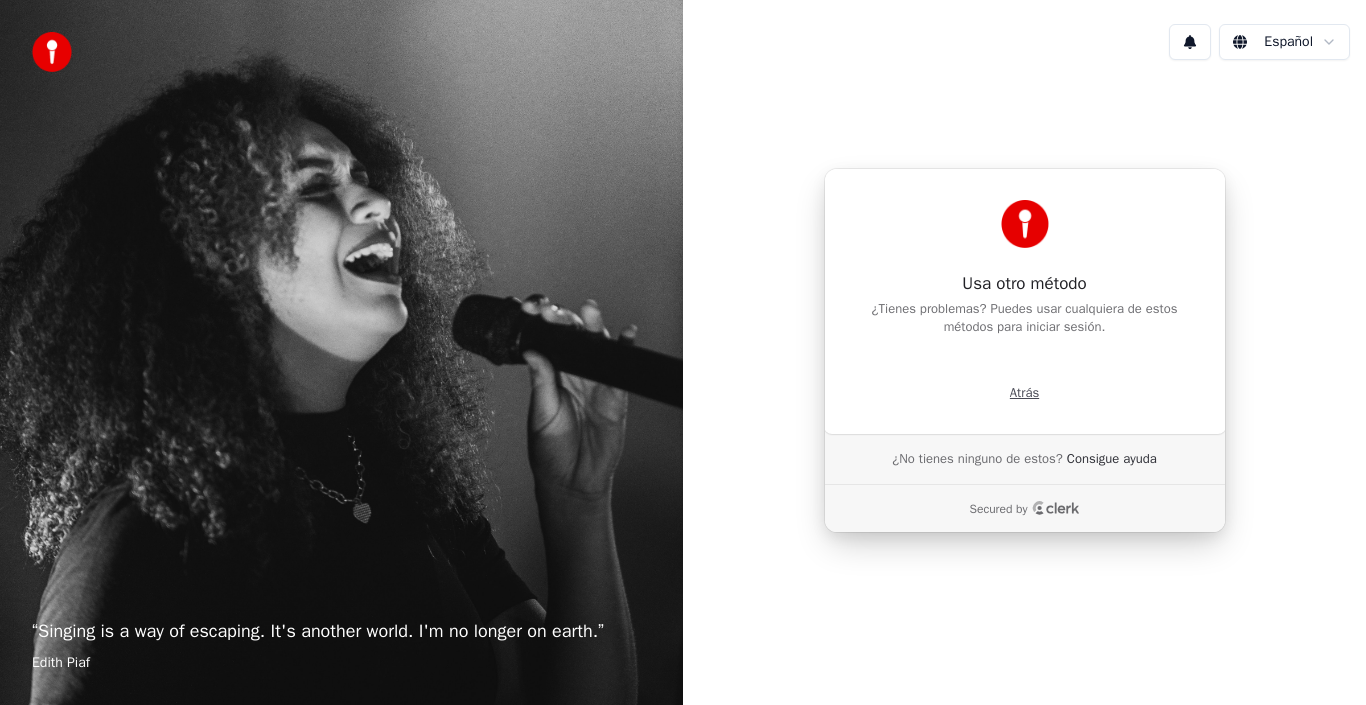 click on "Atrás" at bounding box center [1024, 393] 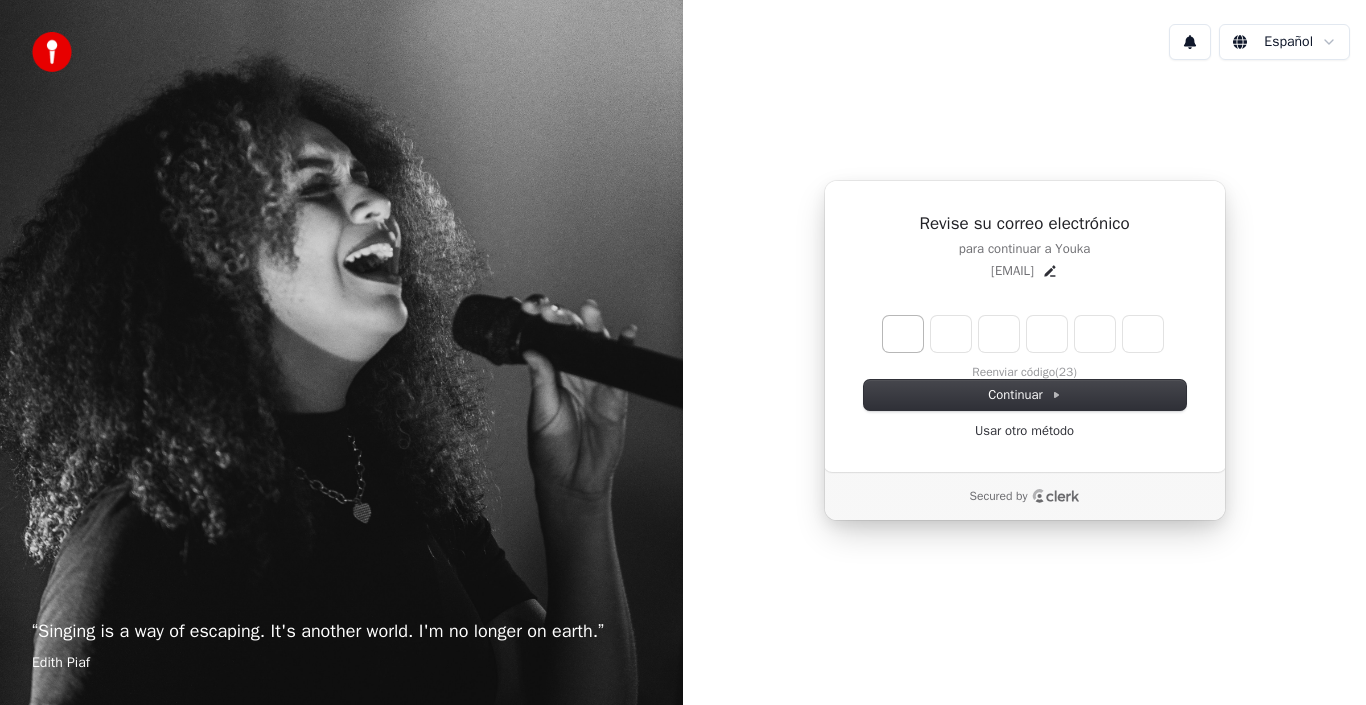 click at bounding box center [903, 334] 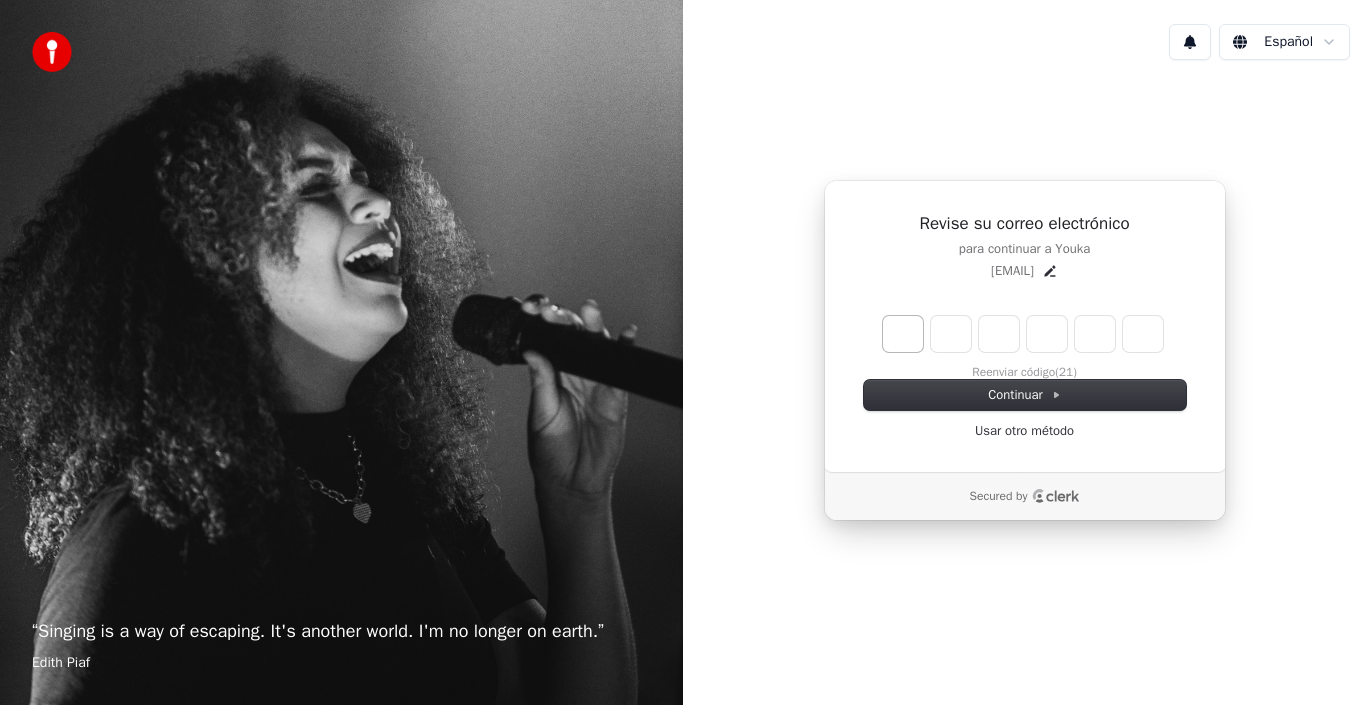 type on "*" 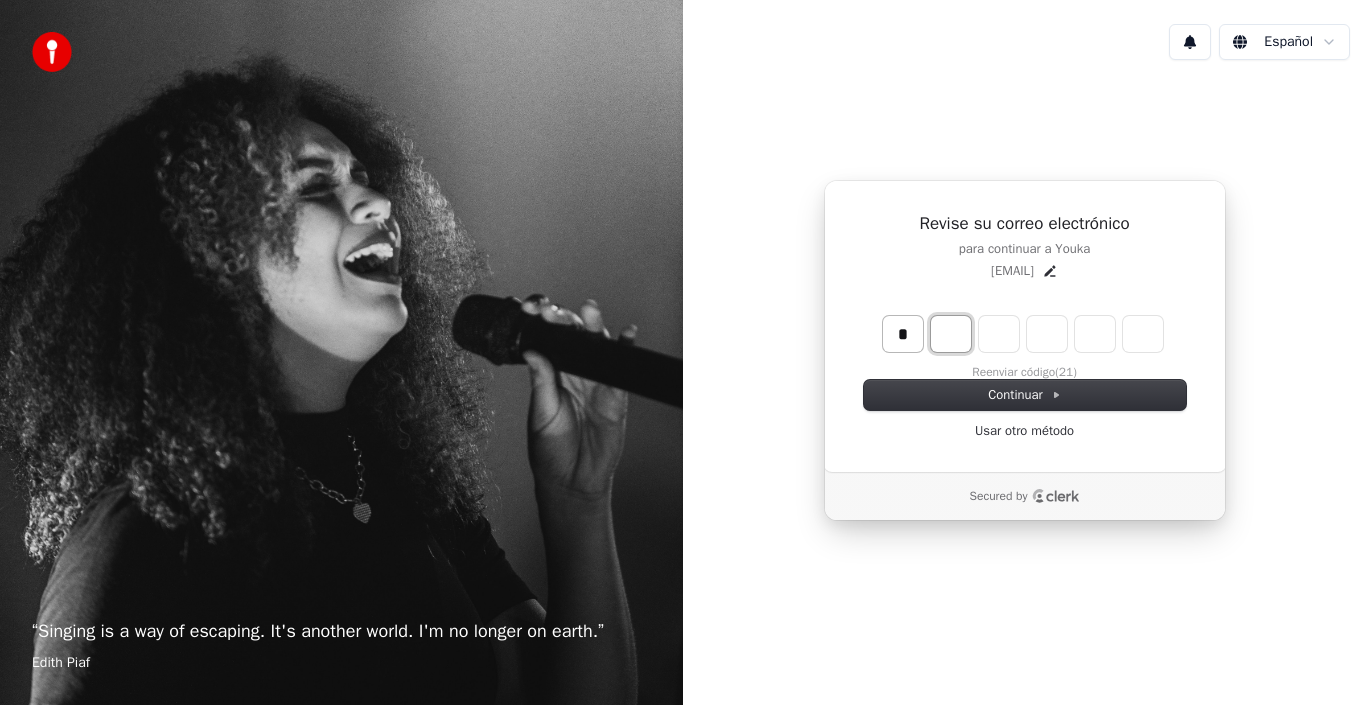 type on "*" 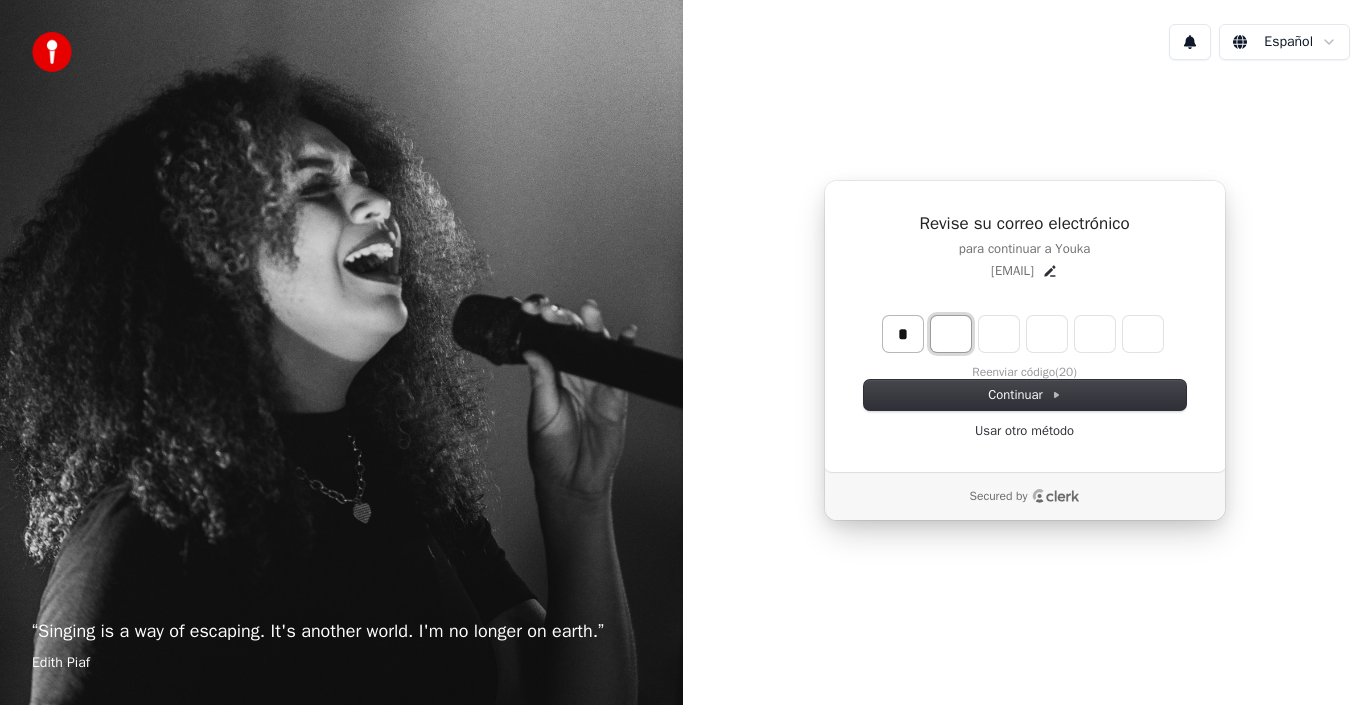 type on "*" 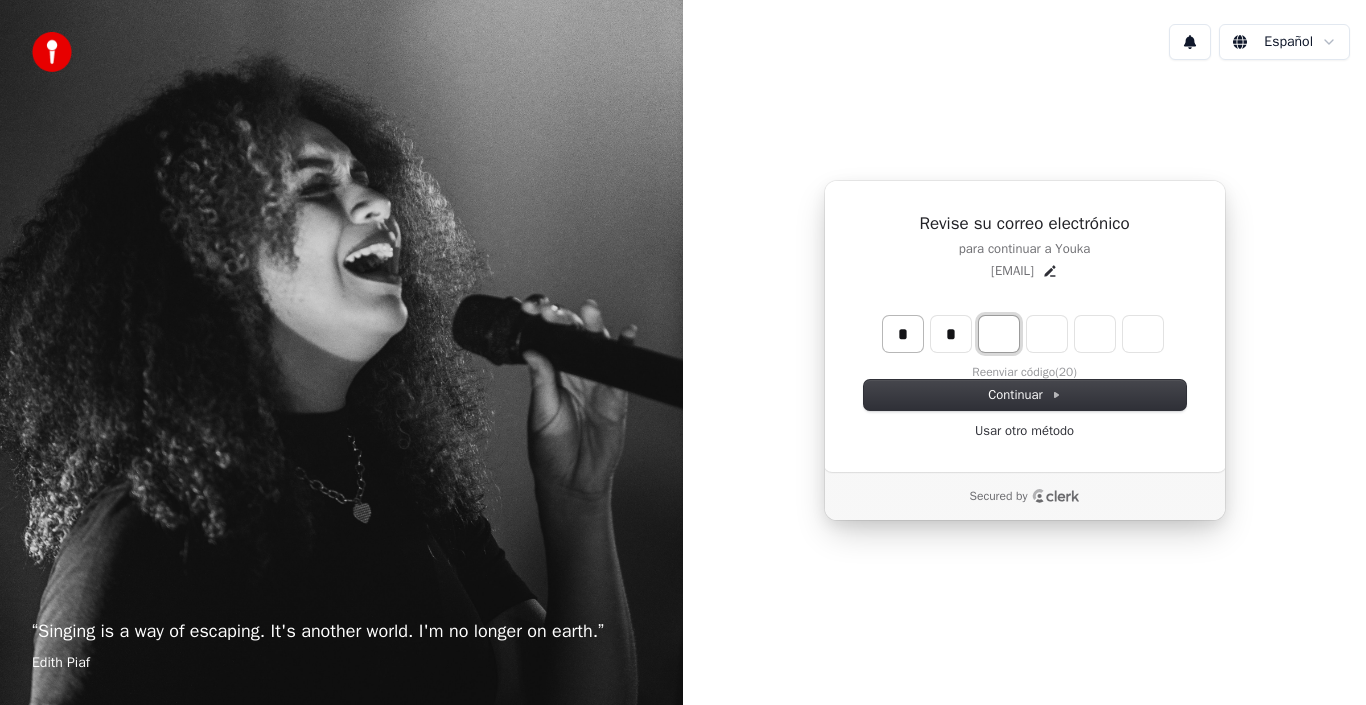 type on "**" 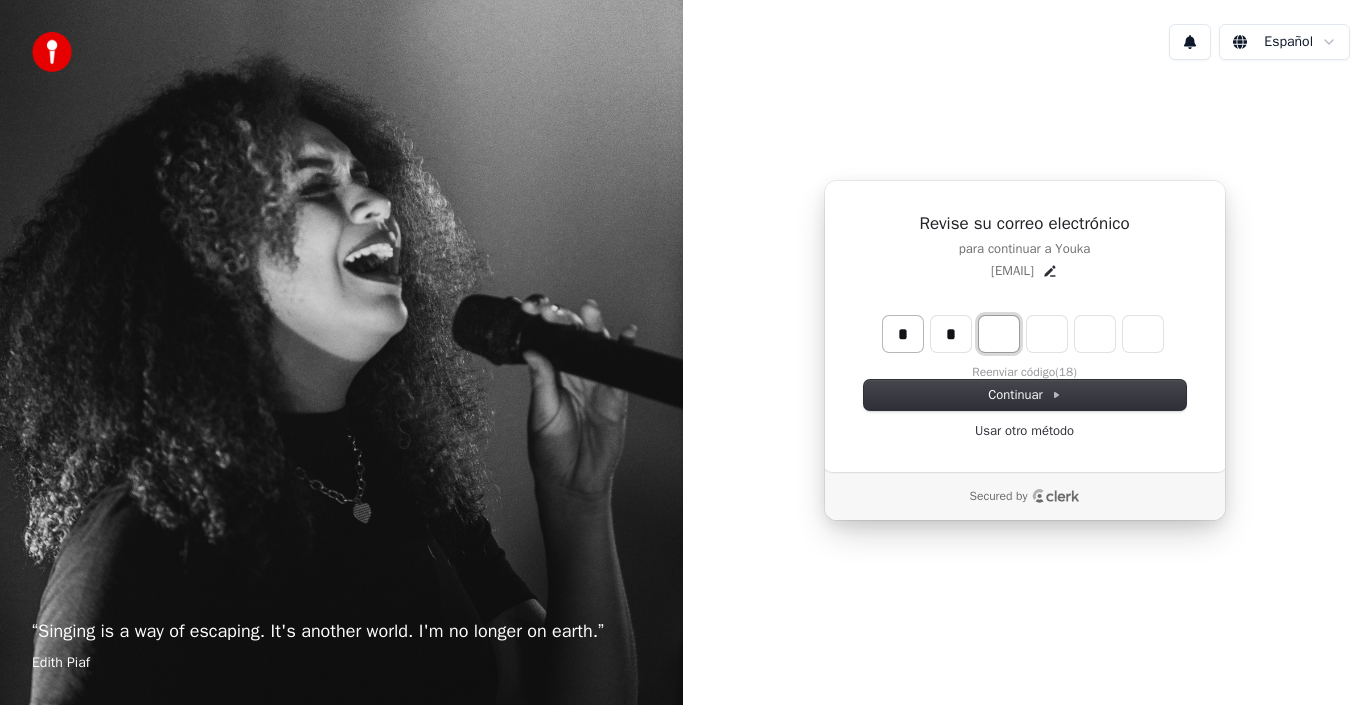 type on "*" 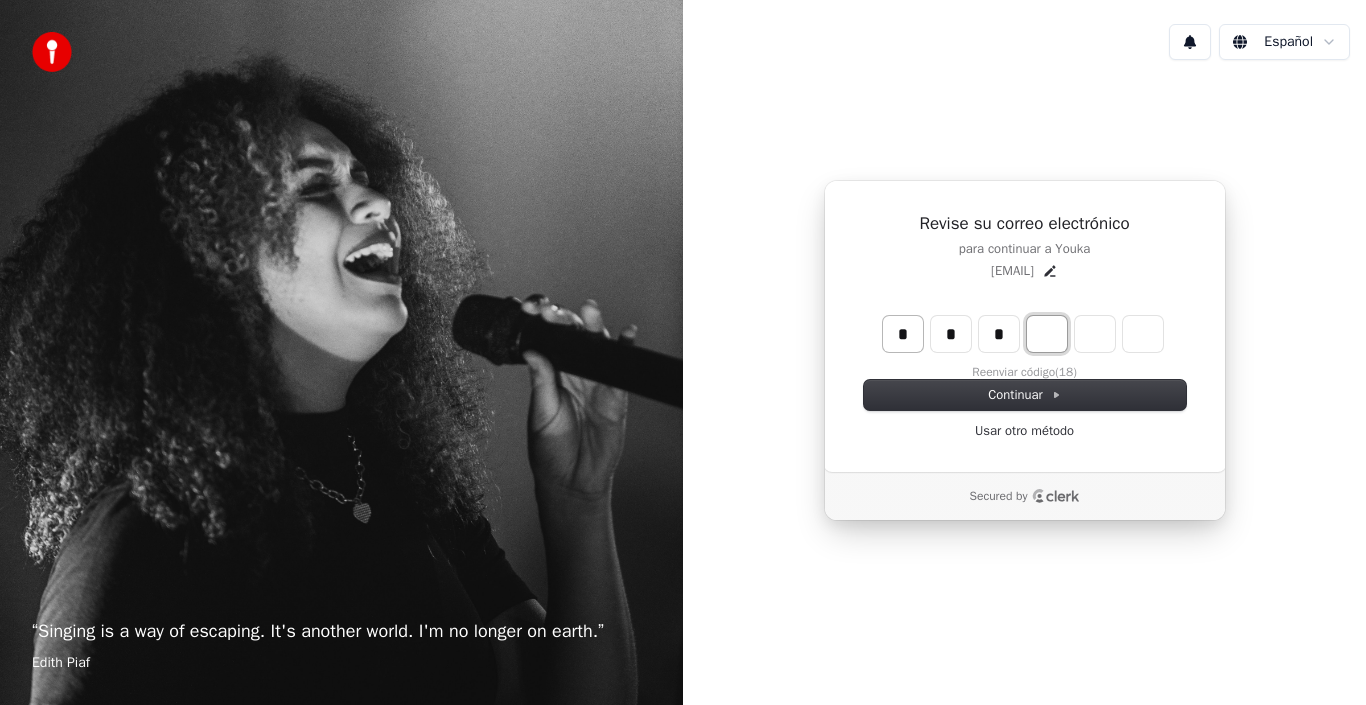 type on "***" 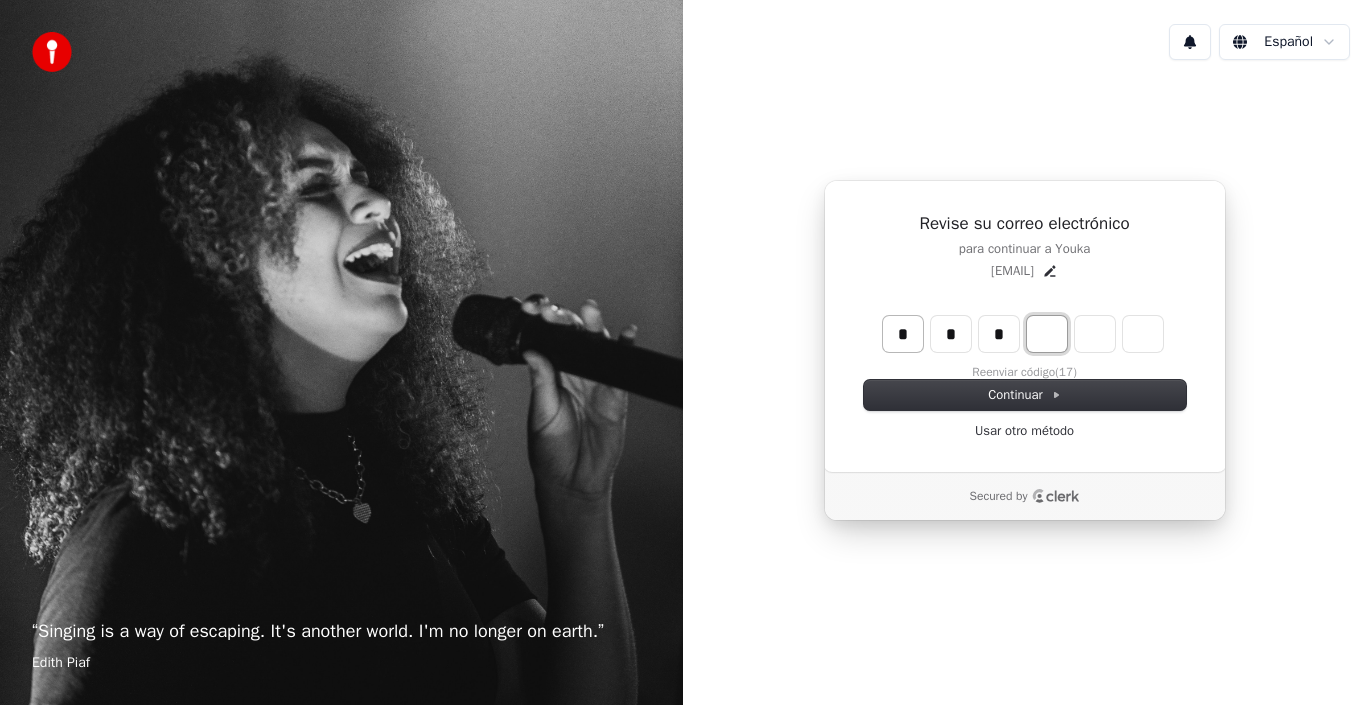 type on "*" 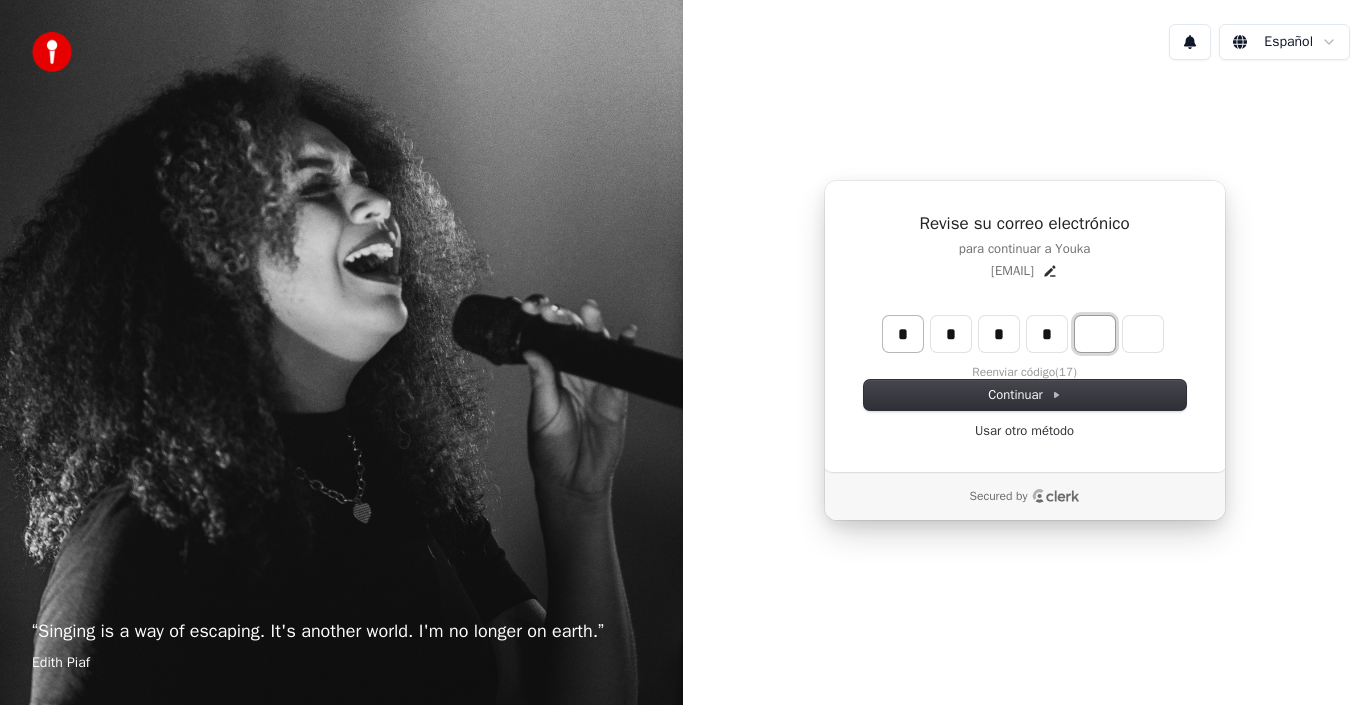 type on "****" 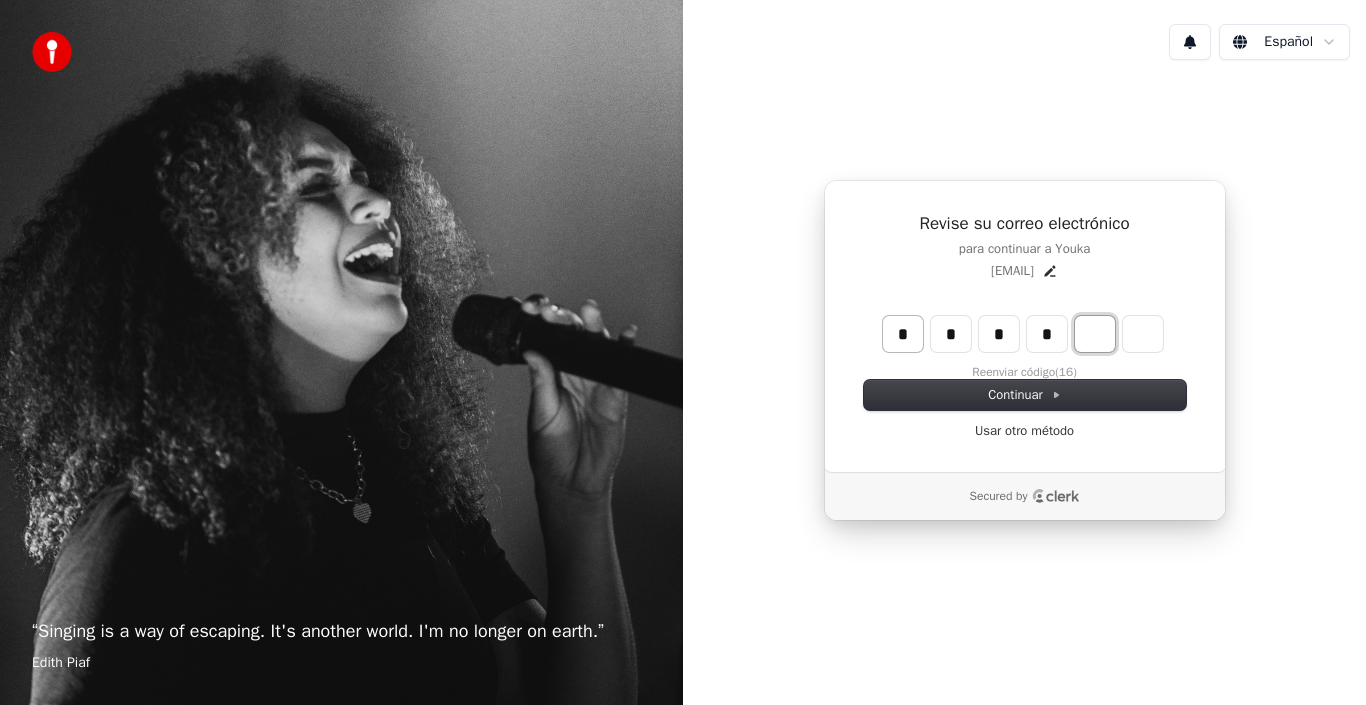 type on "*" 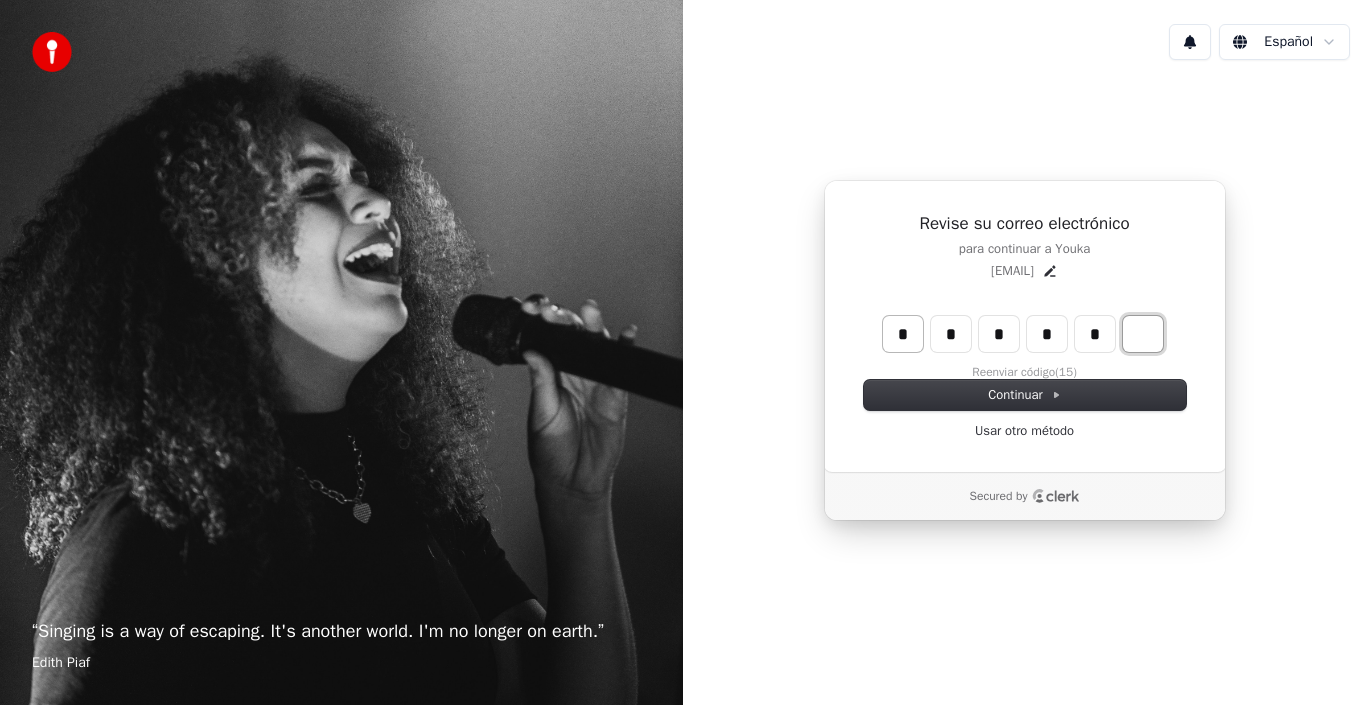 type on "******" 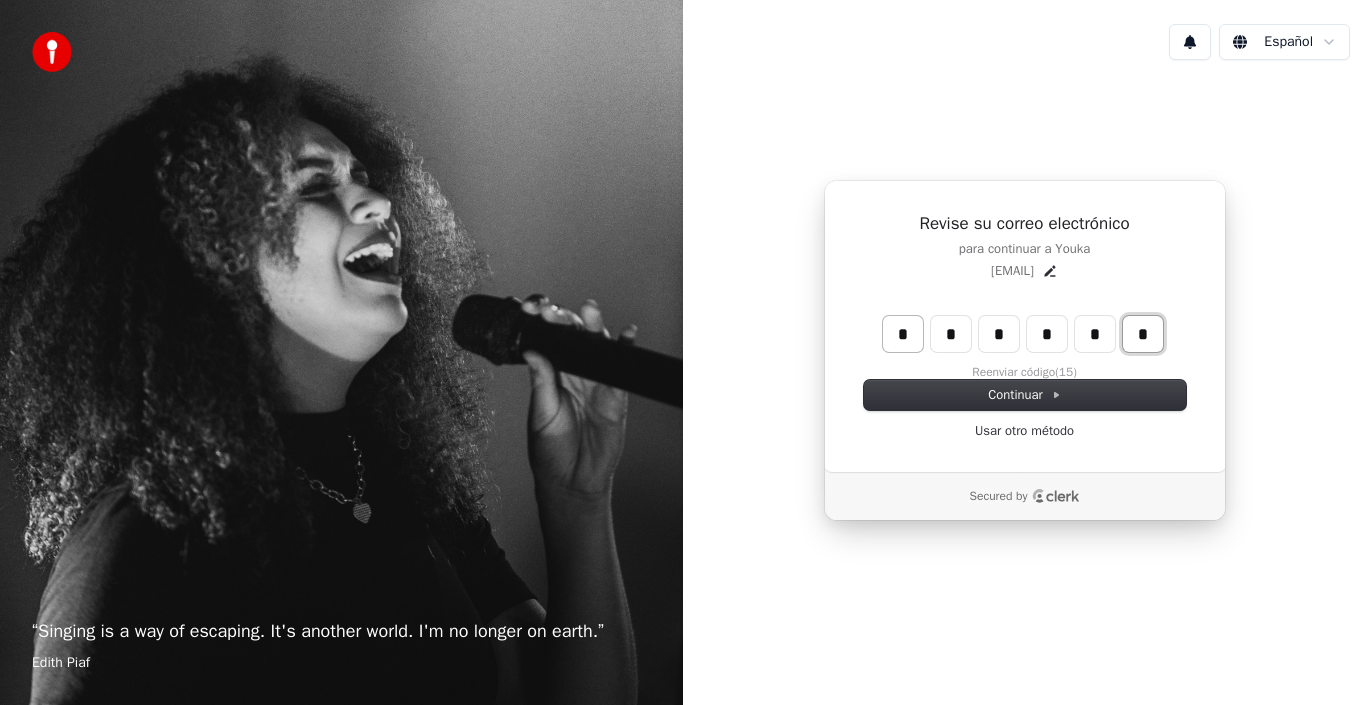 type on "*" 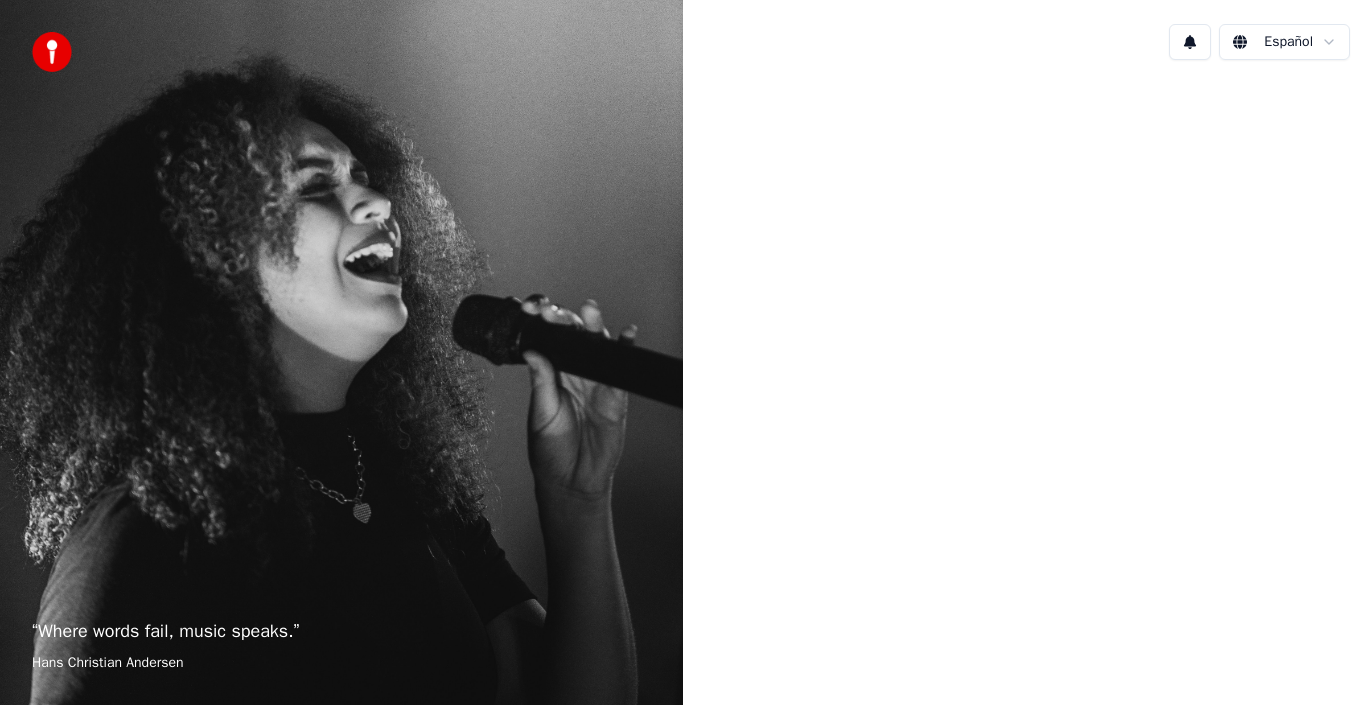 scroll, scrollTop: 0, scrollLeft: 0, axis: both 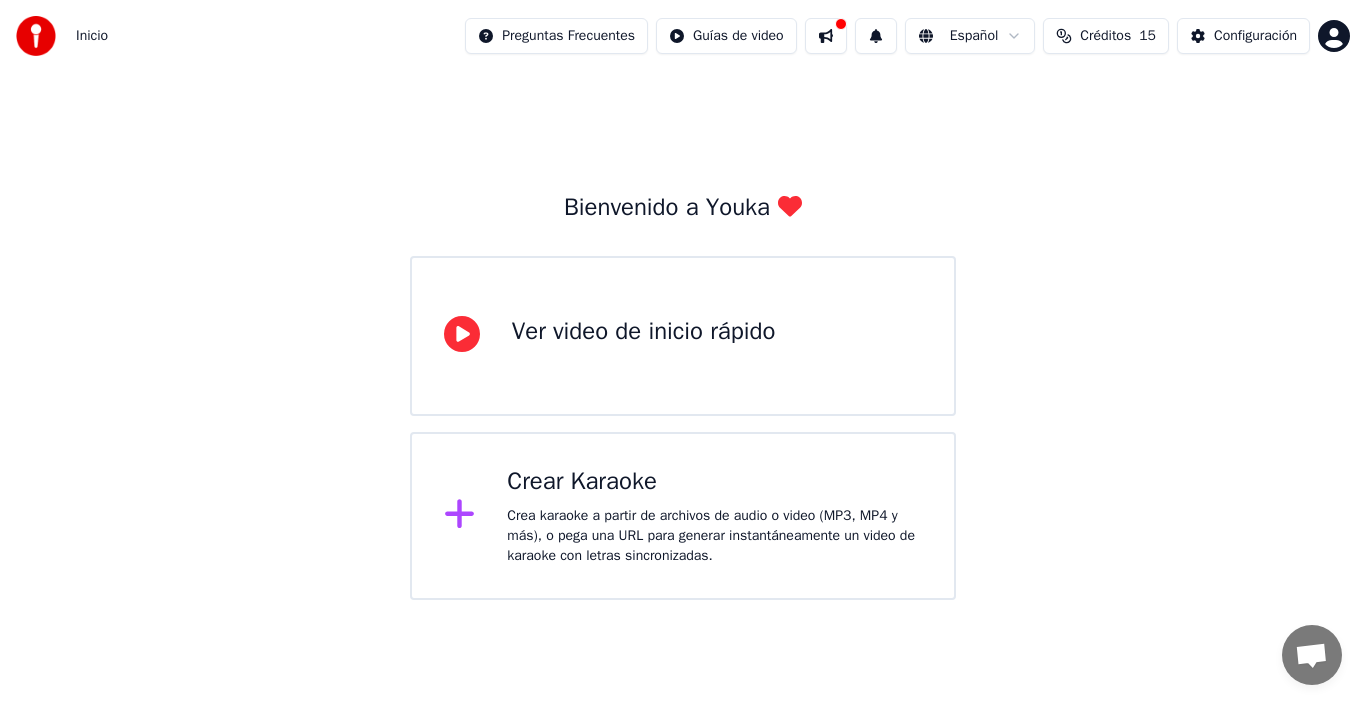 click on "Ver video de inicio rápido" at bounding box center [644, 332] 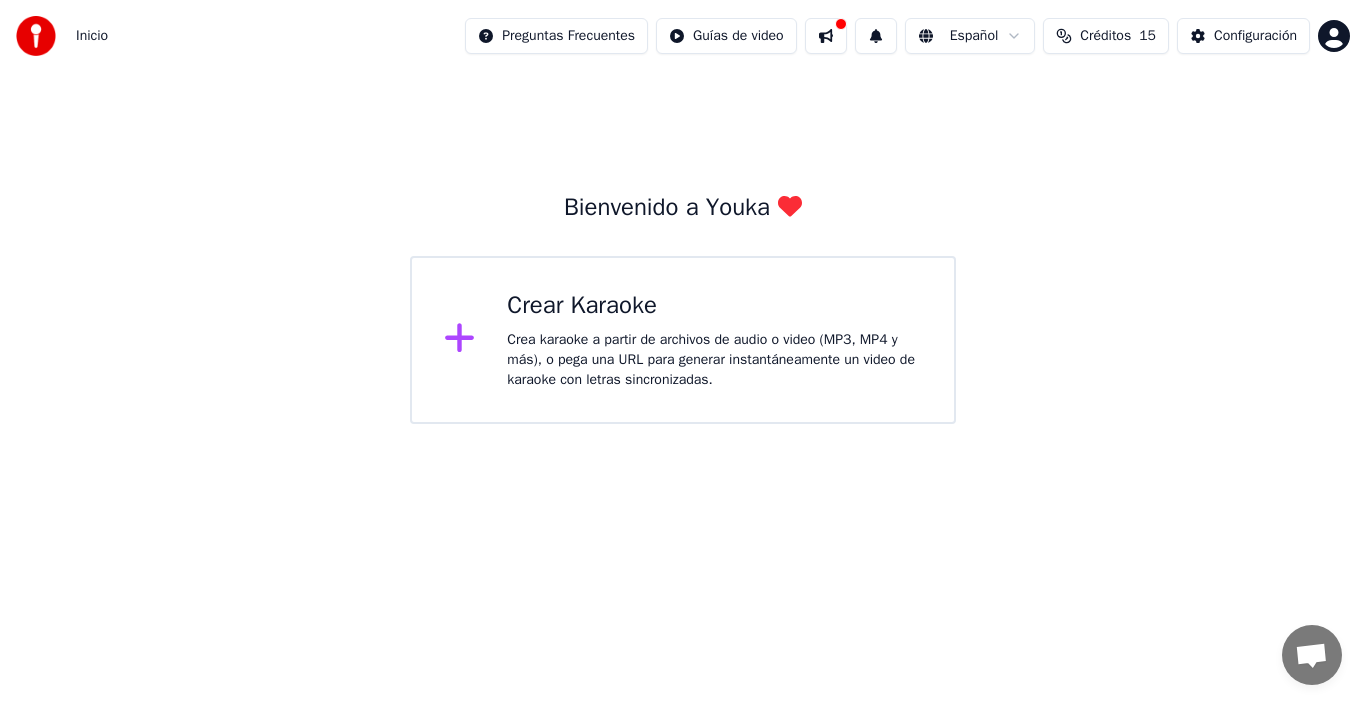 click on "Crear Karaoke" at bounding box center [714, 306] 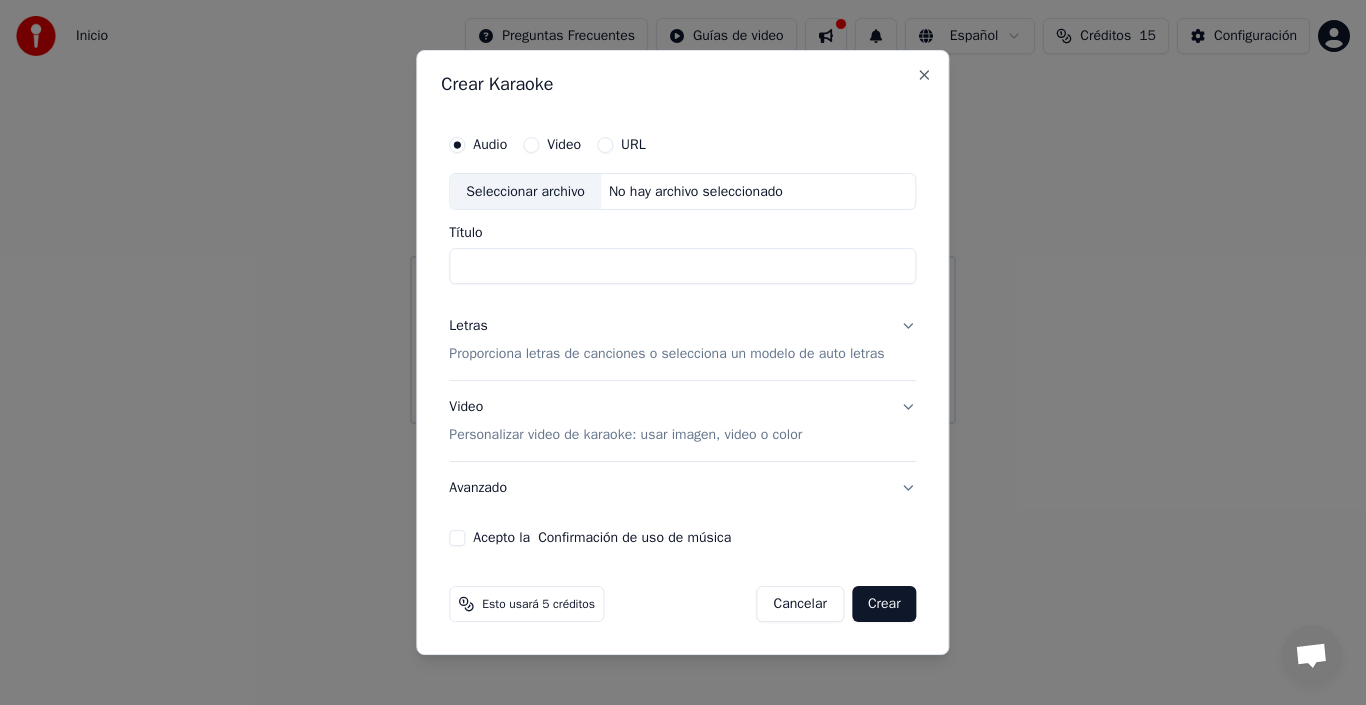 click on "Seleccionar archivo" at bounding box center (525, 192) 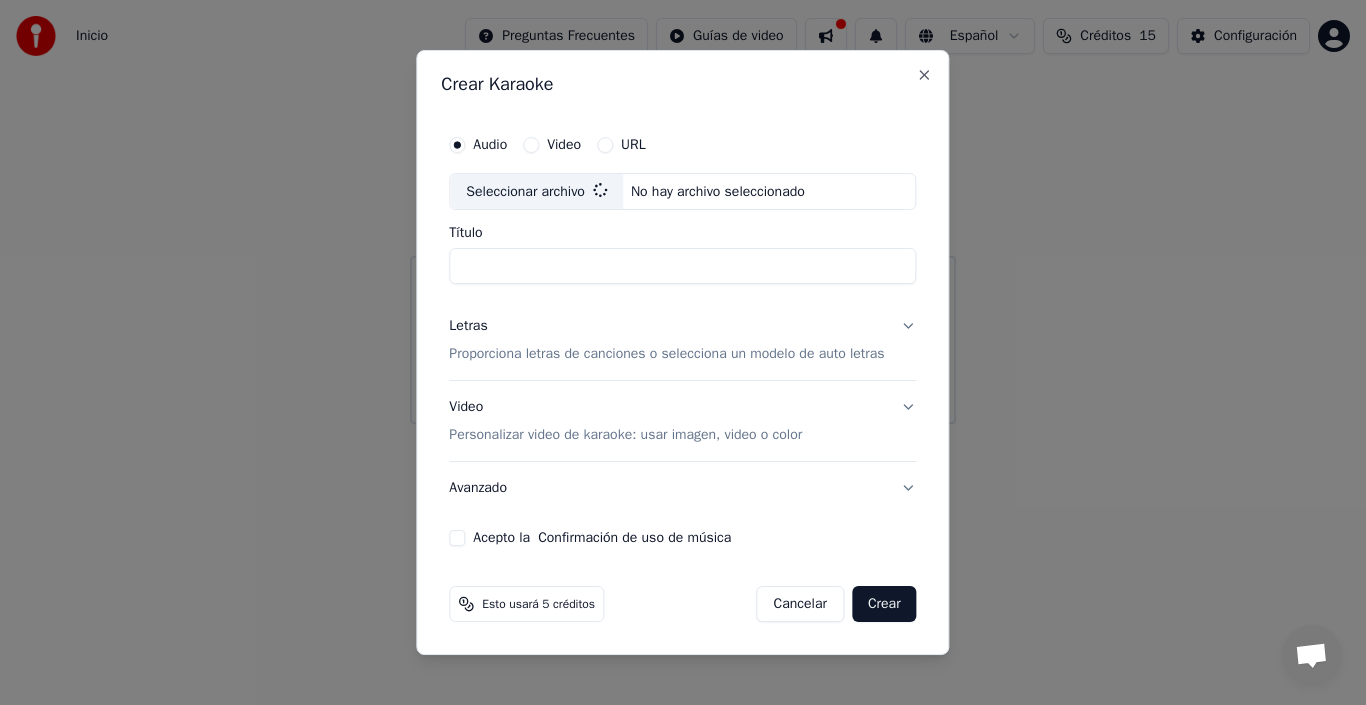 type on "**********" 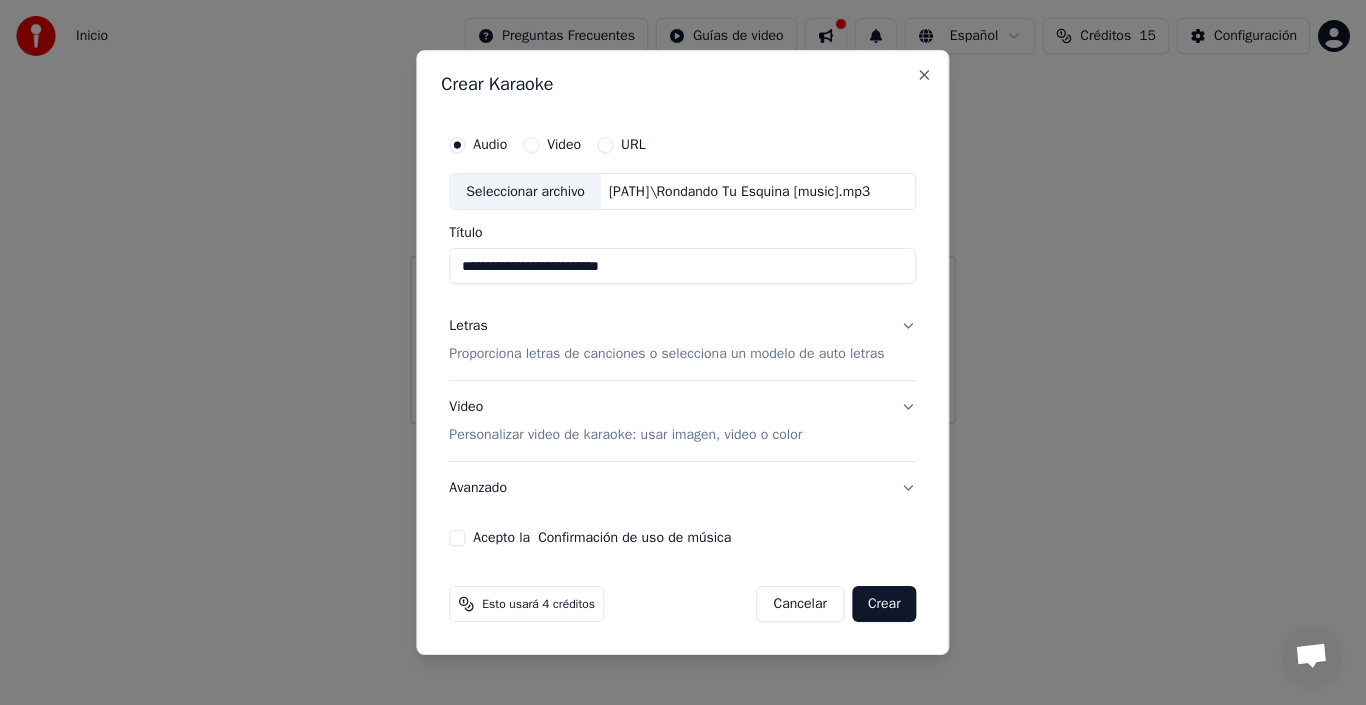 click on "Video" at bounding box center [564, 145] 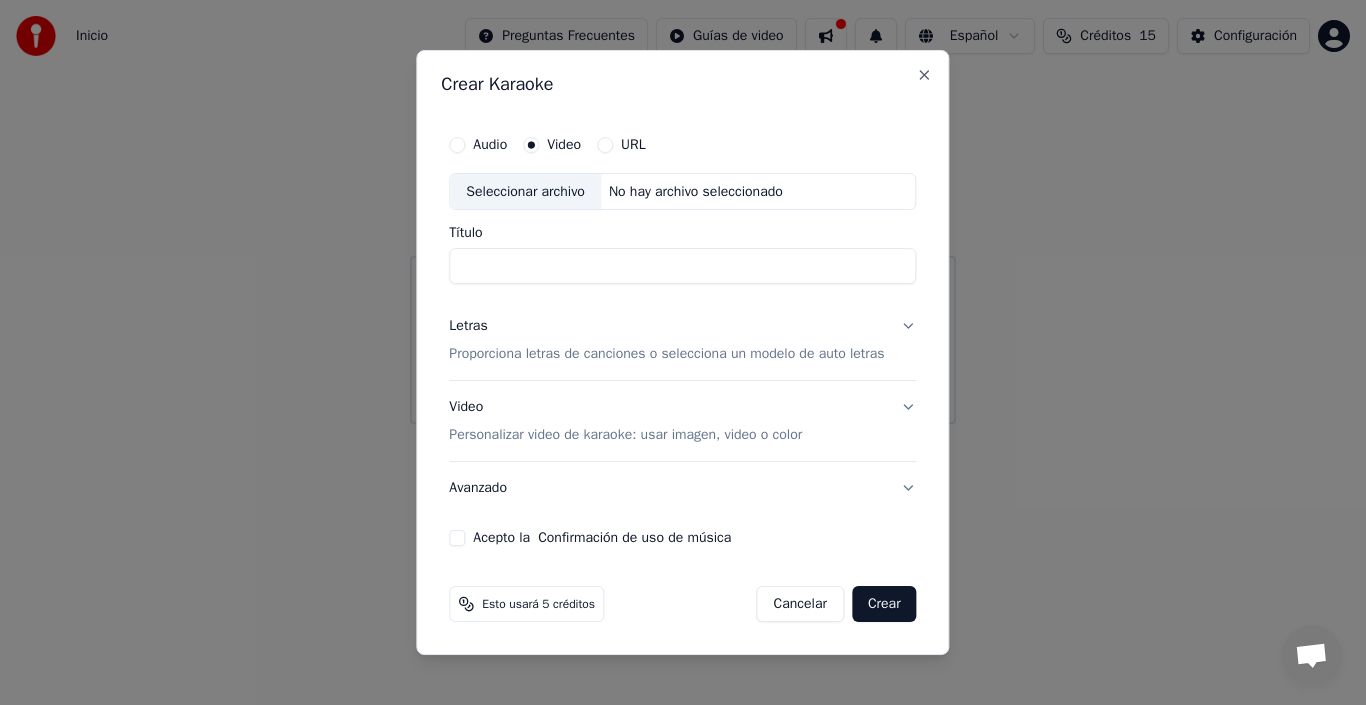 click on "Audio" at bounding box center (490, 145) 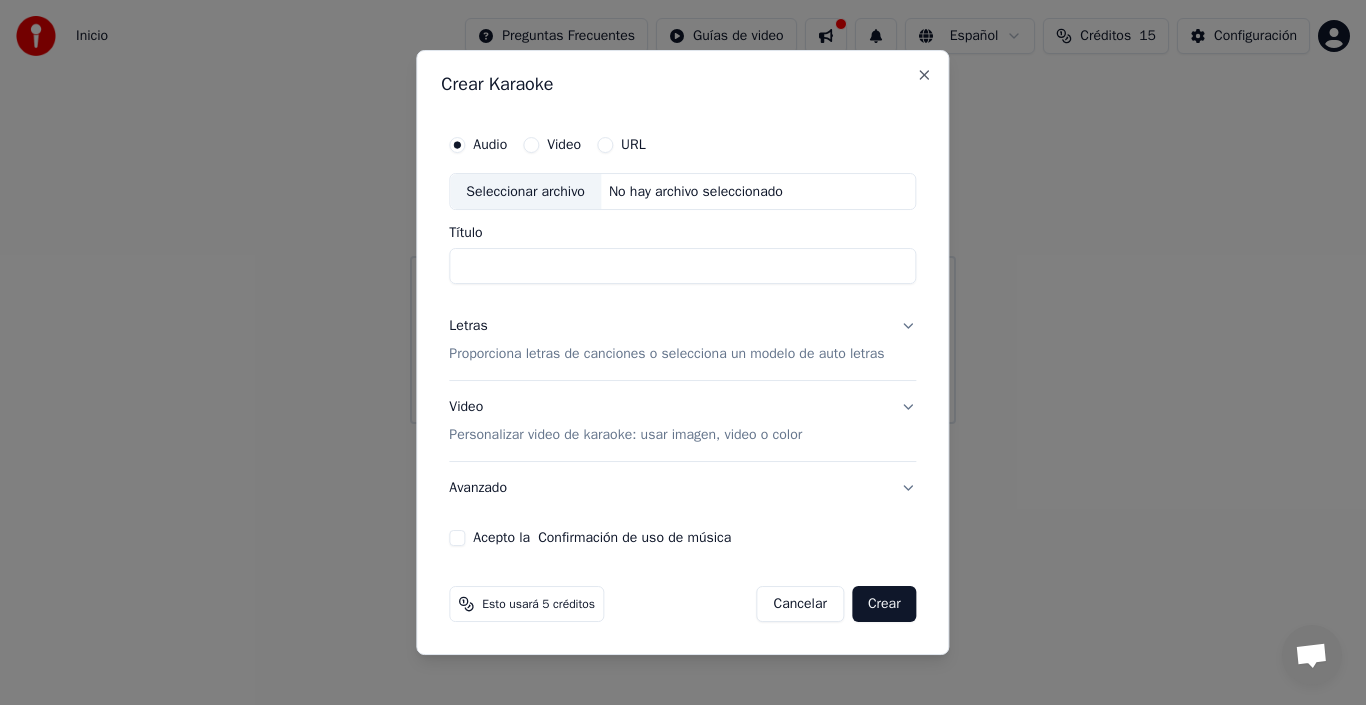 click on "Seleccionar archivo" at bounding box center [525, 192] 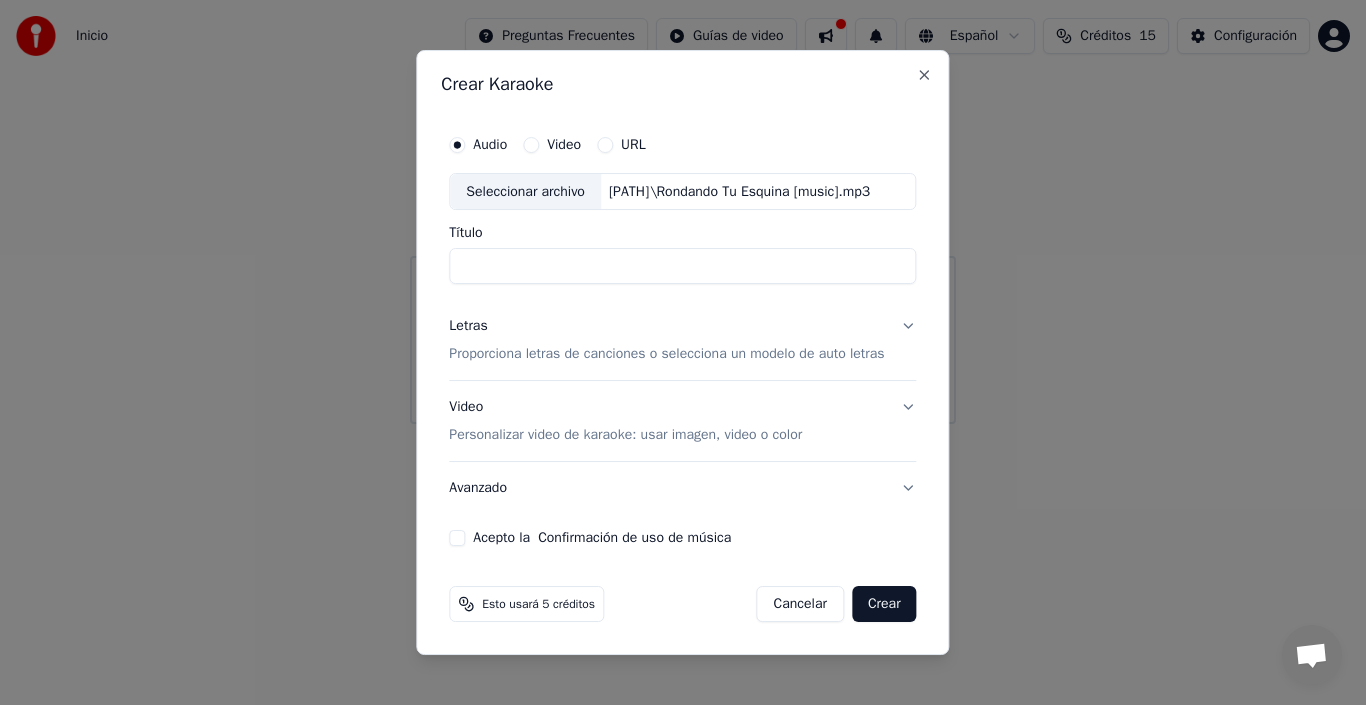 type on "**********" 